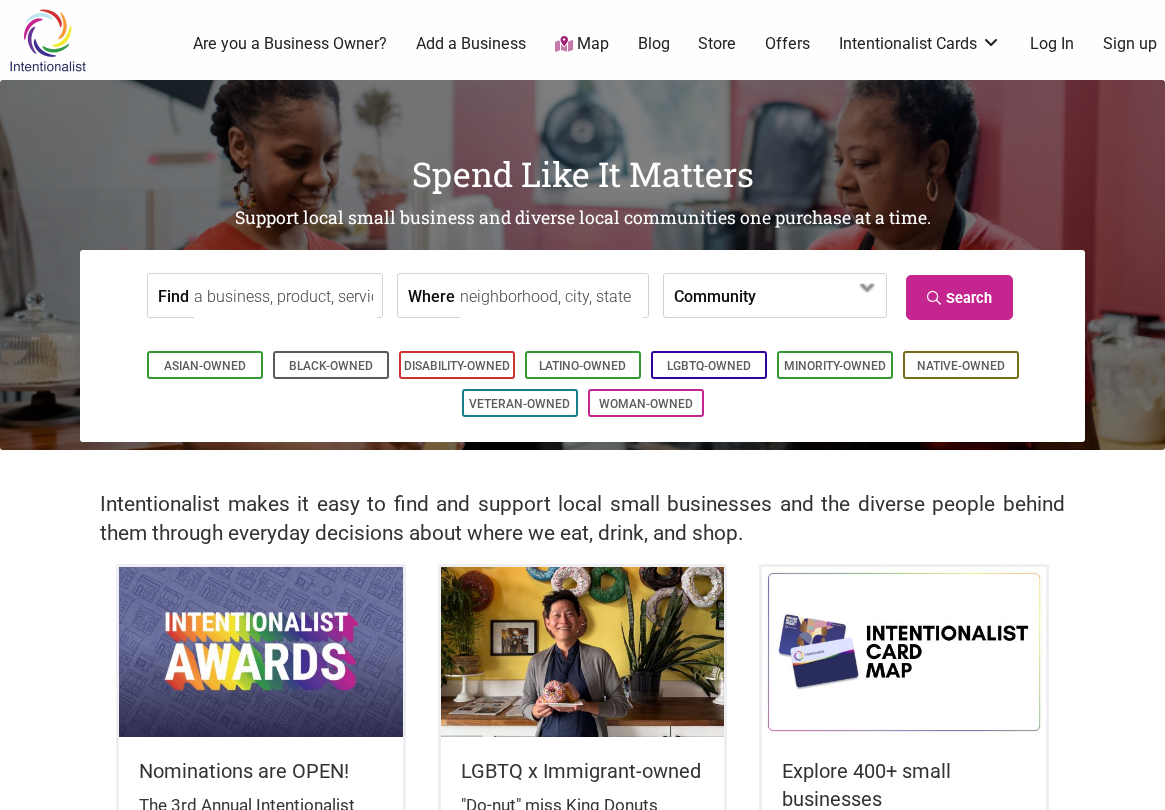 scroll, scrollTop: 0, scrollLeft: 0, axis: both 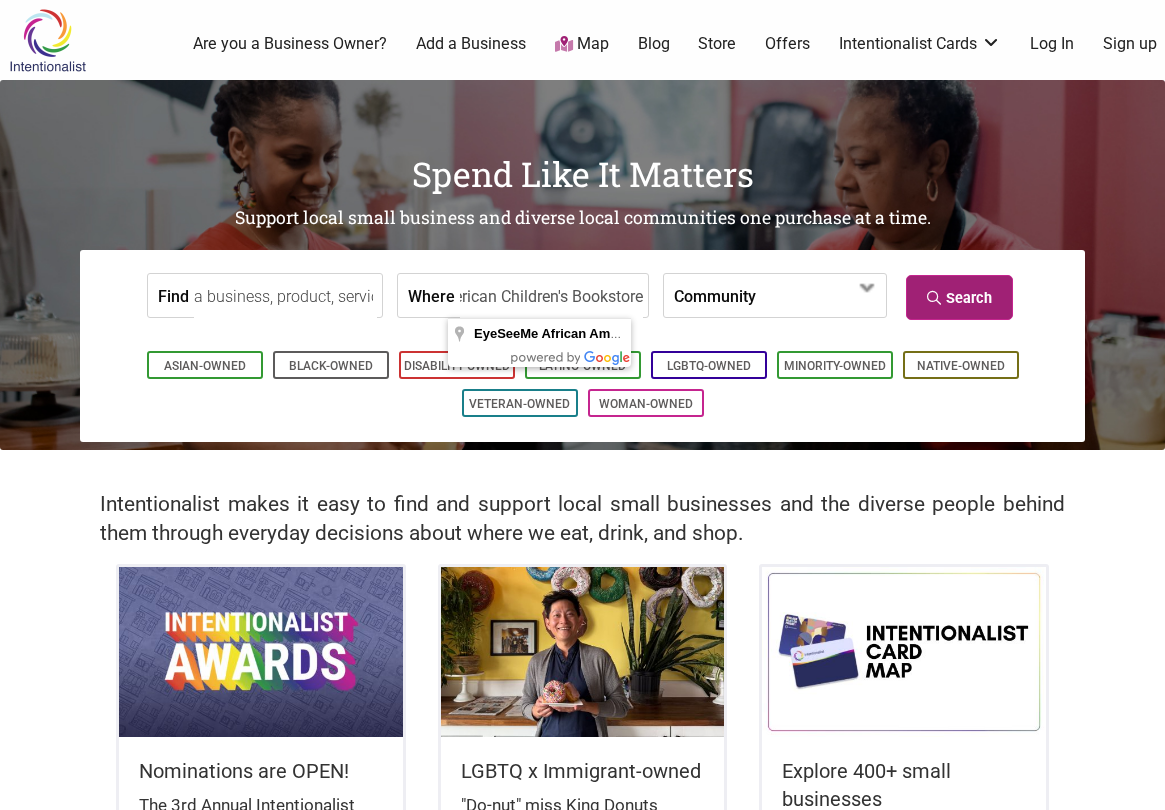 type on "EyeSeeMe African American Children's Bookstore" 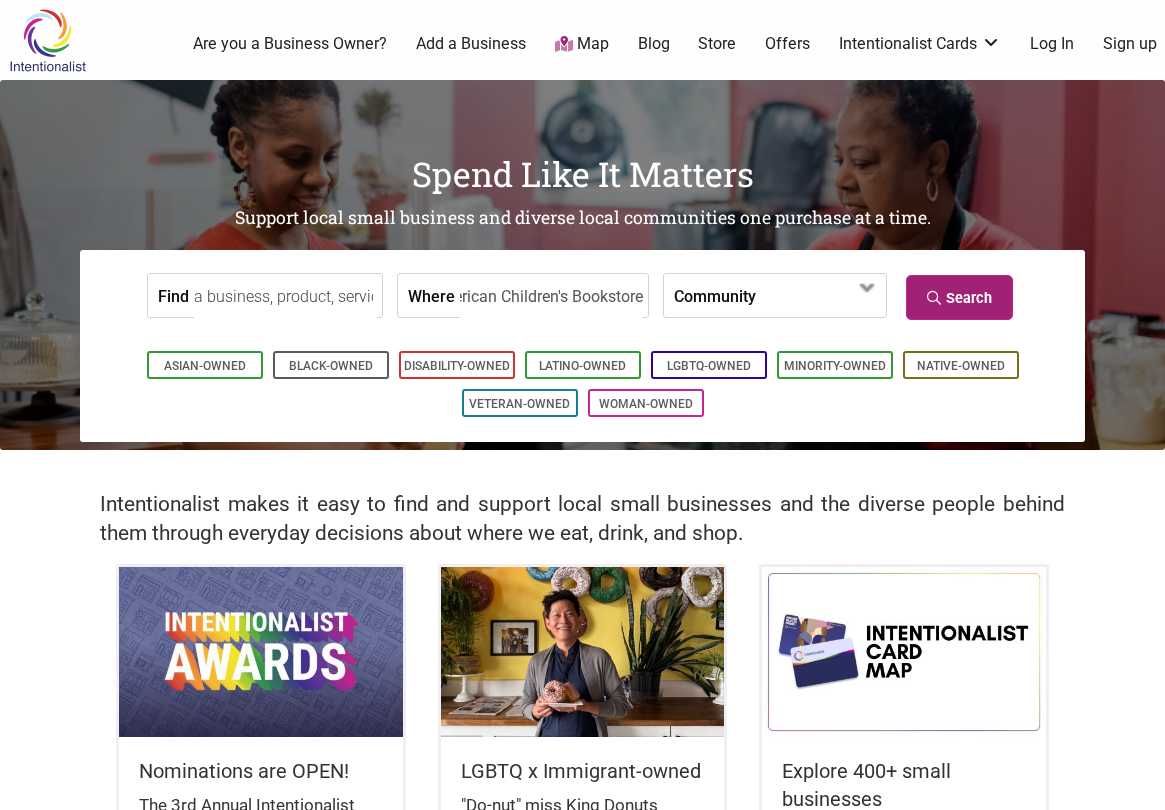 scroll, scrollTop: 0, scrollLeft: 0, axis: both 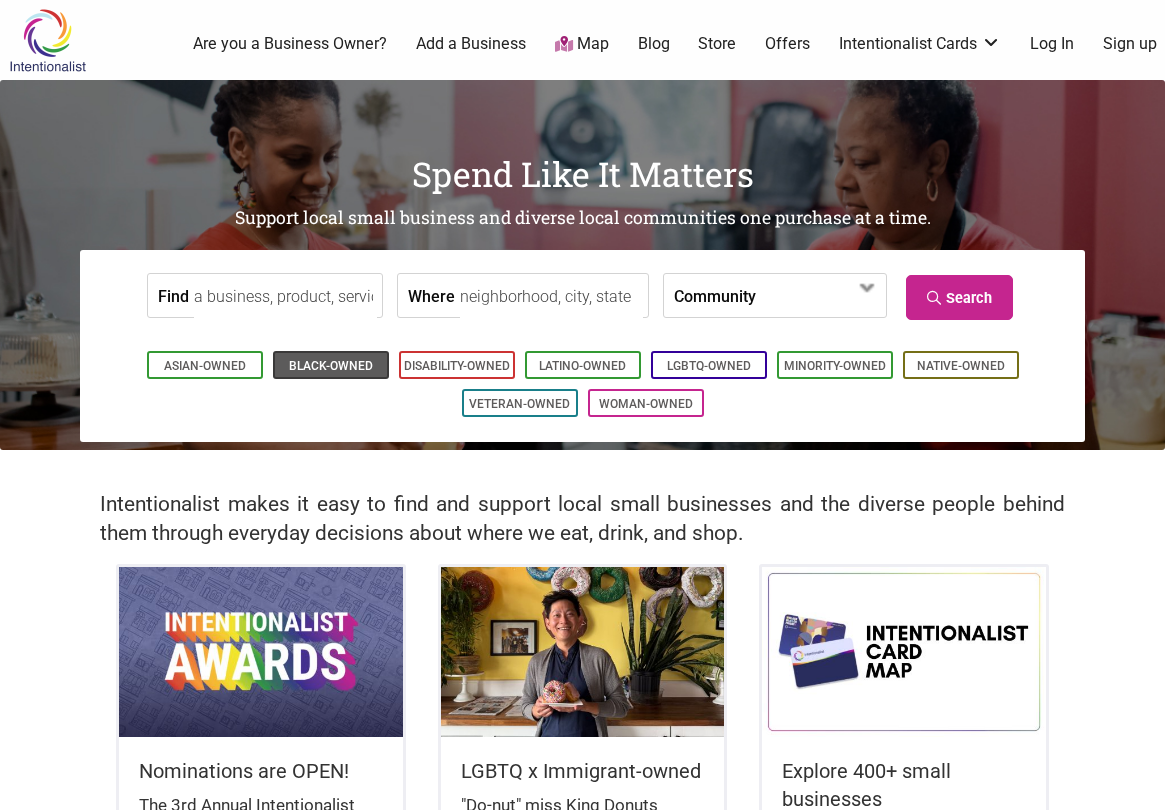 click on "Black-Owned" at bounding box center [331, 366] 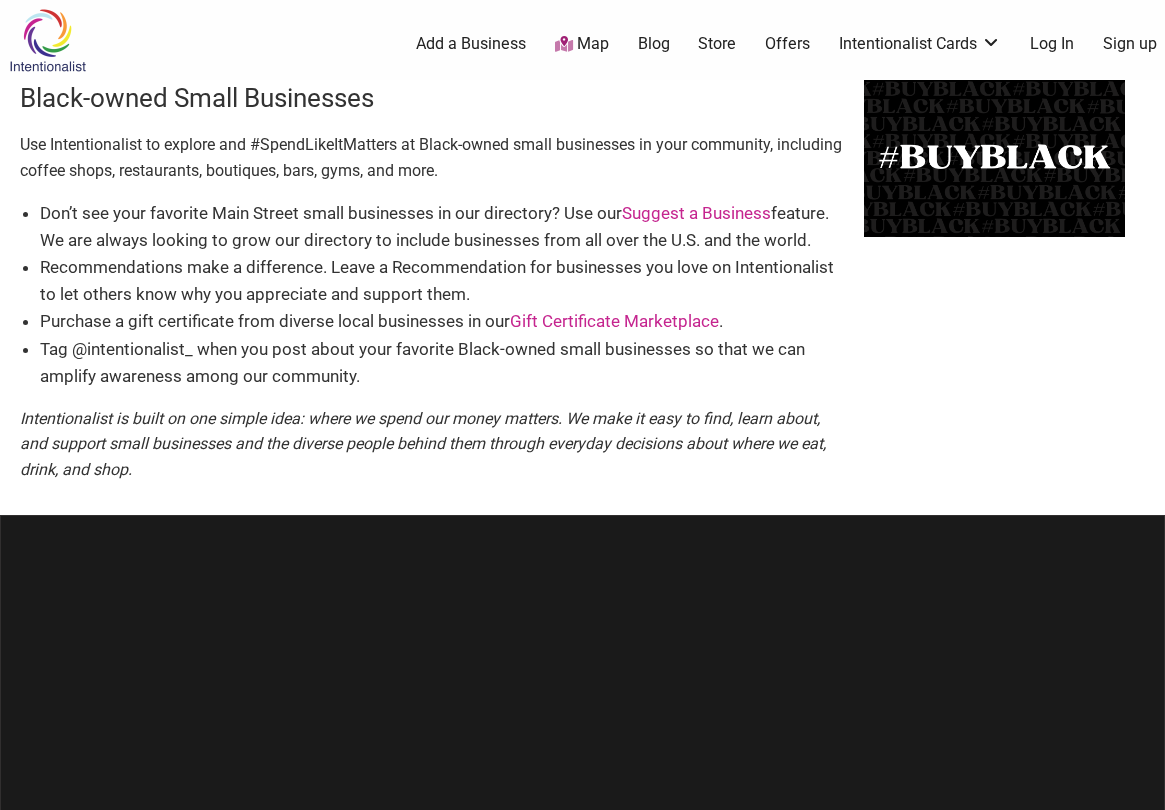 scroll, scrollTop: 0, scrollLeft: 0, axis: both 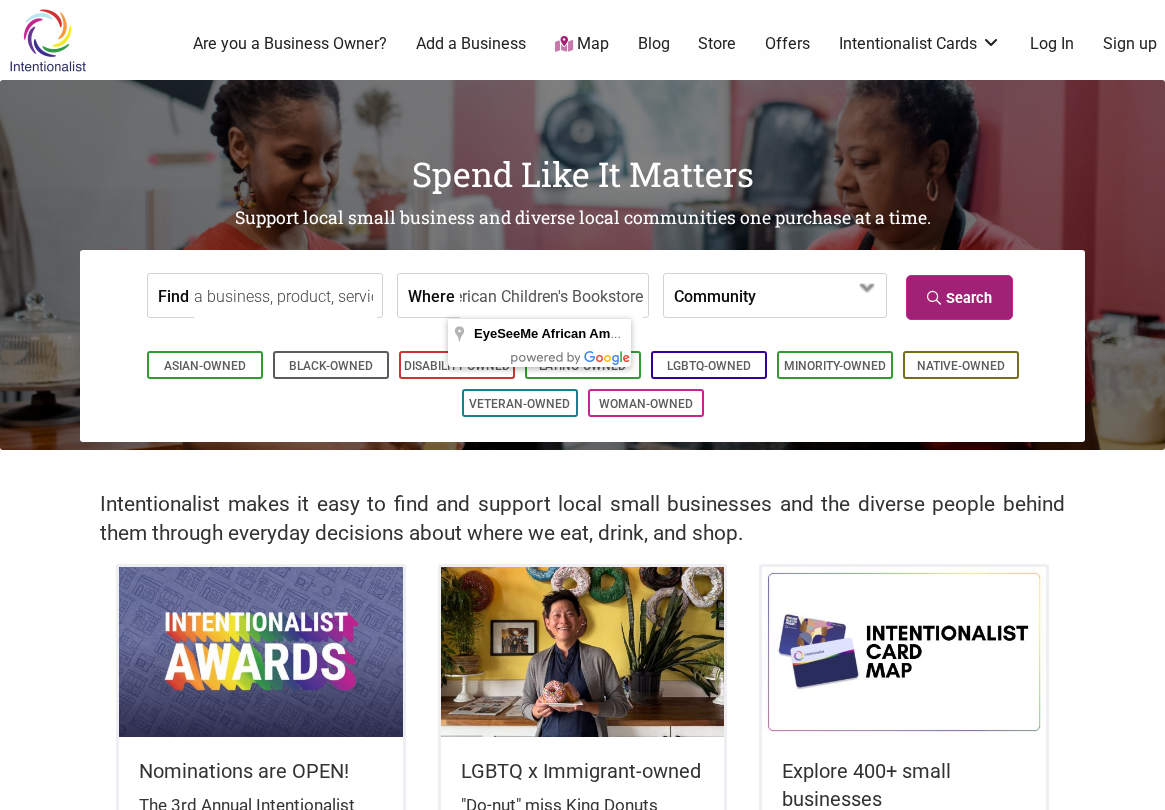 type on "EyeSeeMe African American Children's Bookstore" 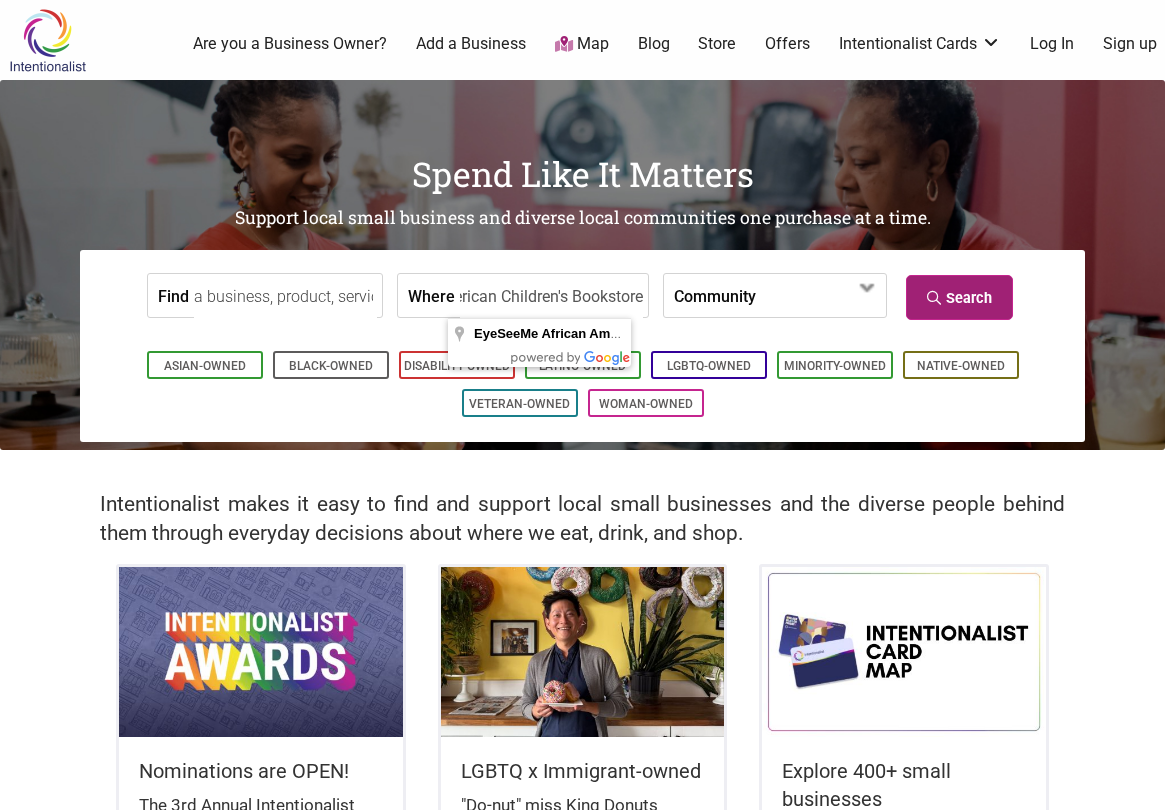 click on "Search" at bounding box center [959, 297] 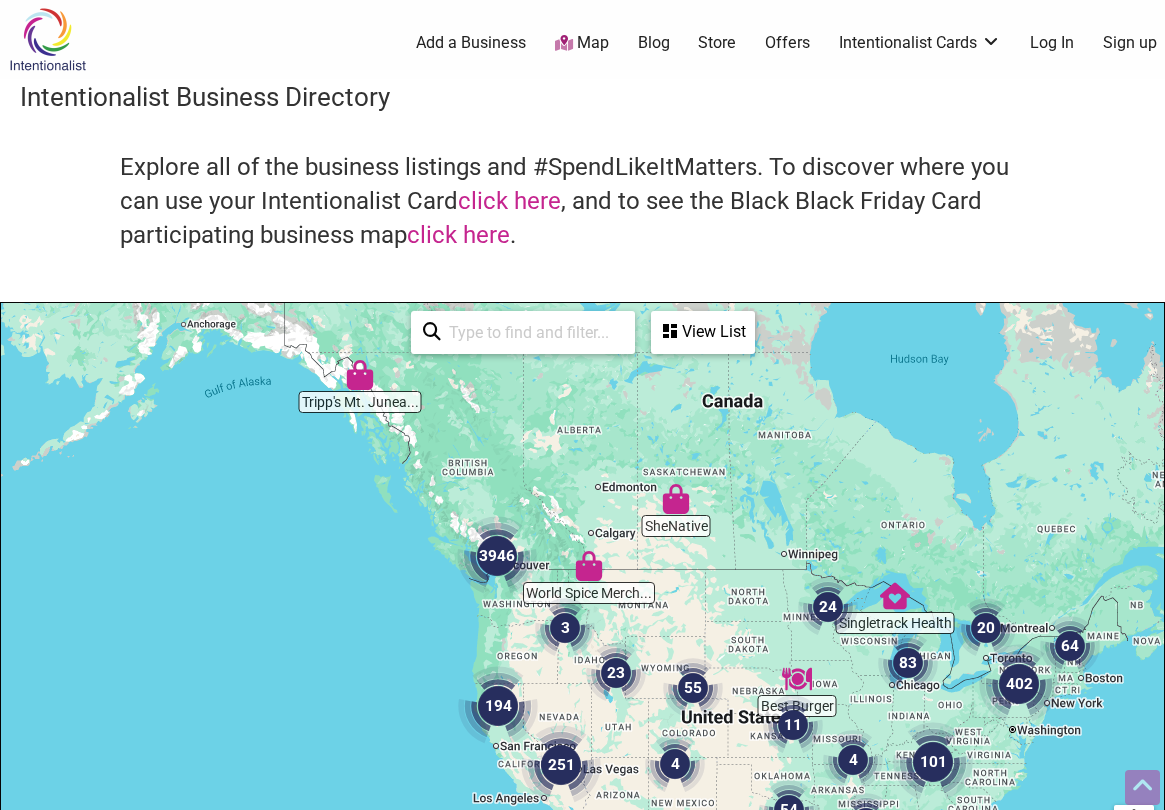 scroll, scrollTop: 501, scrollLeft: 0, axis: vertical 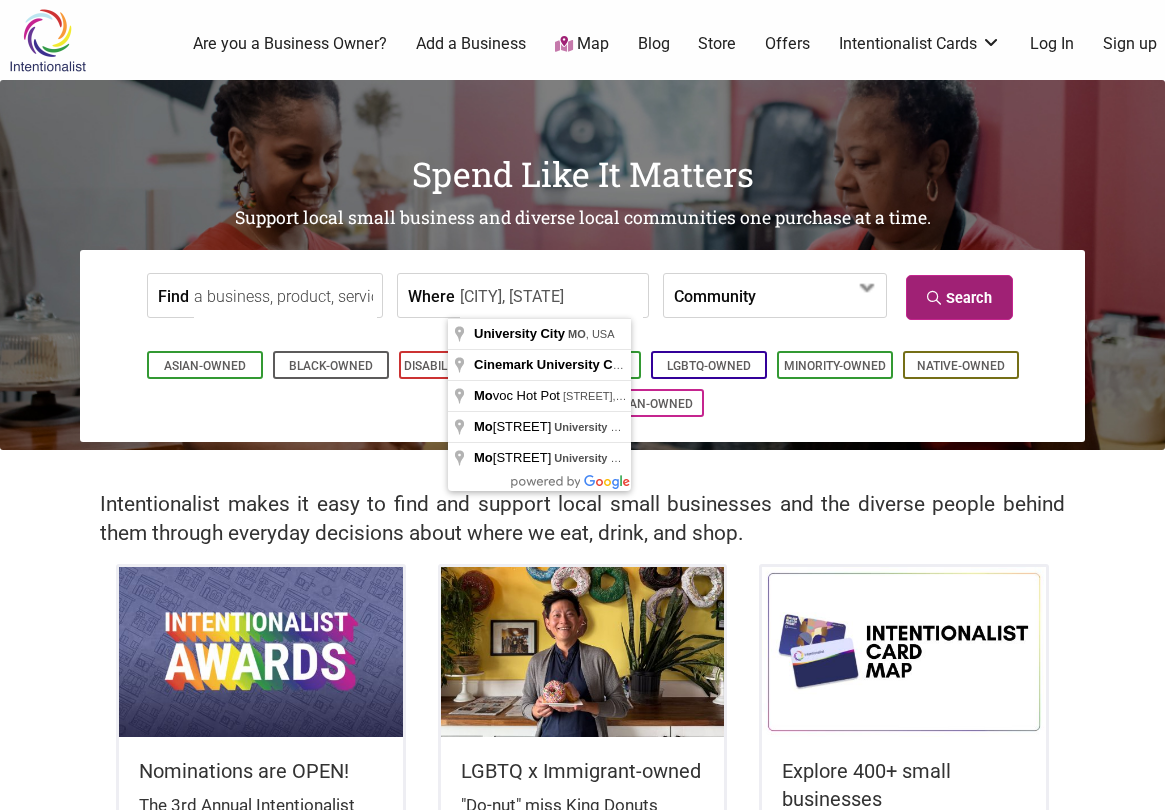type on "[CITY], [STATE]" 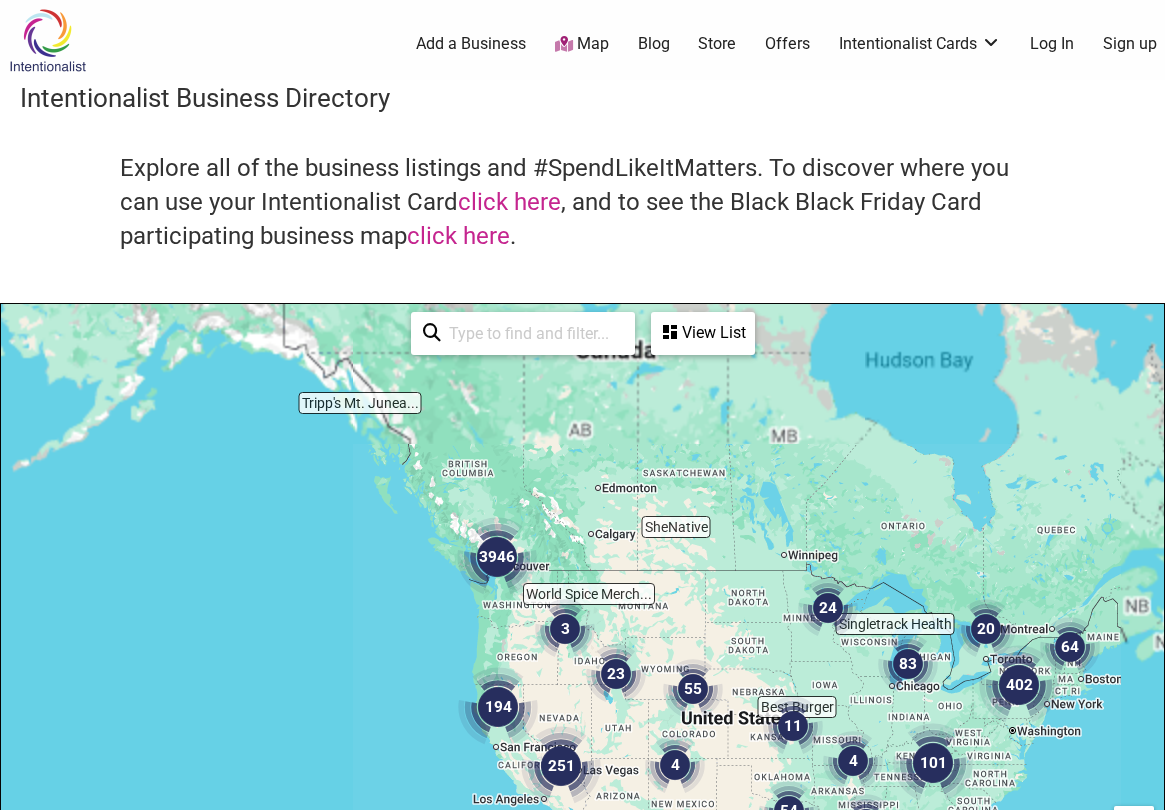 scroll, scrollTop: 1, scrollLeft: 0, axis: vertical 